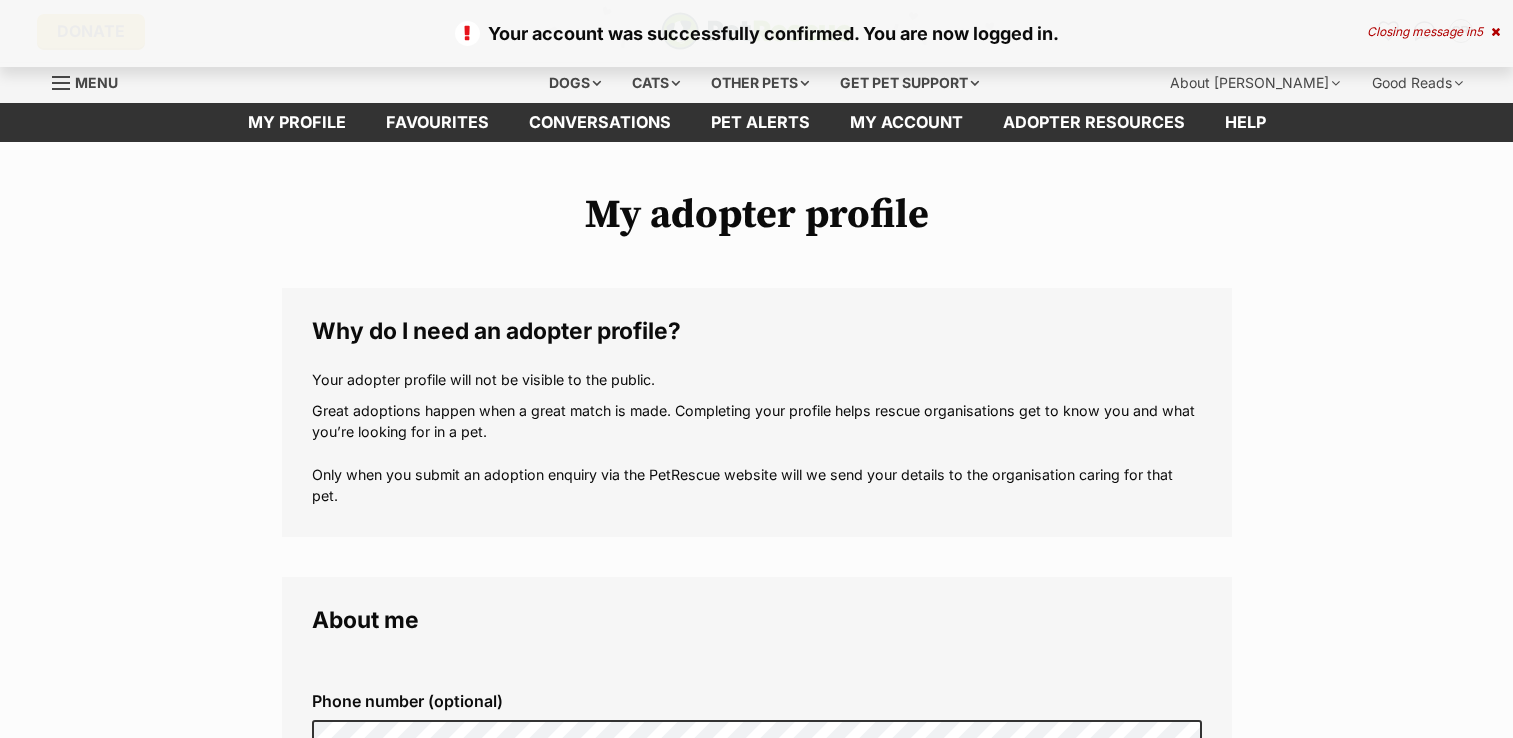 scroll, scrollTop: 0, scrollLeft: 0, axis: both 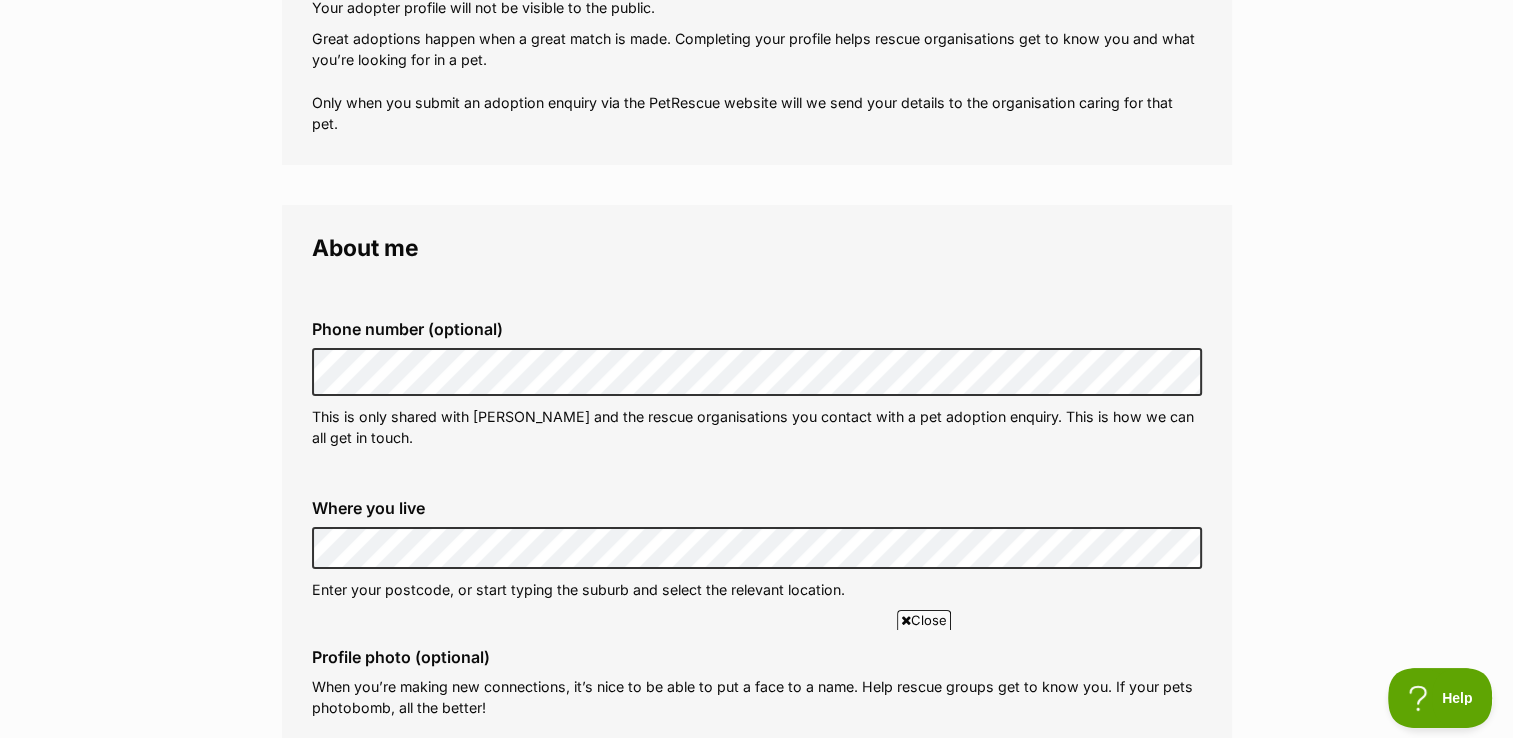 click on "Where you live" at bounding box center (757, 508) 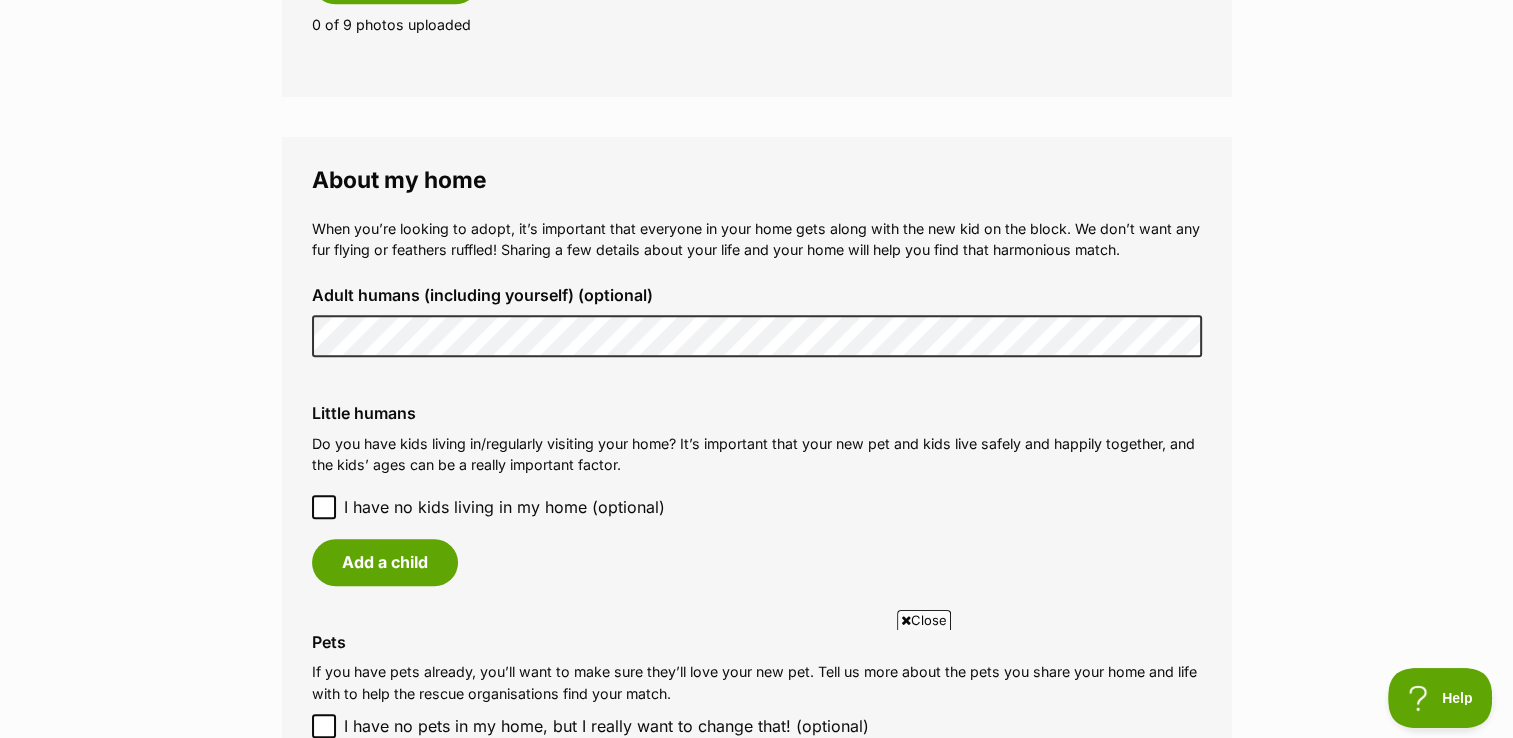 scroll, scrollTop: 1335, scrollLeft: 0, axis: vertical 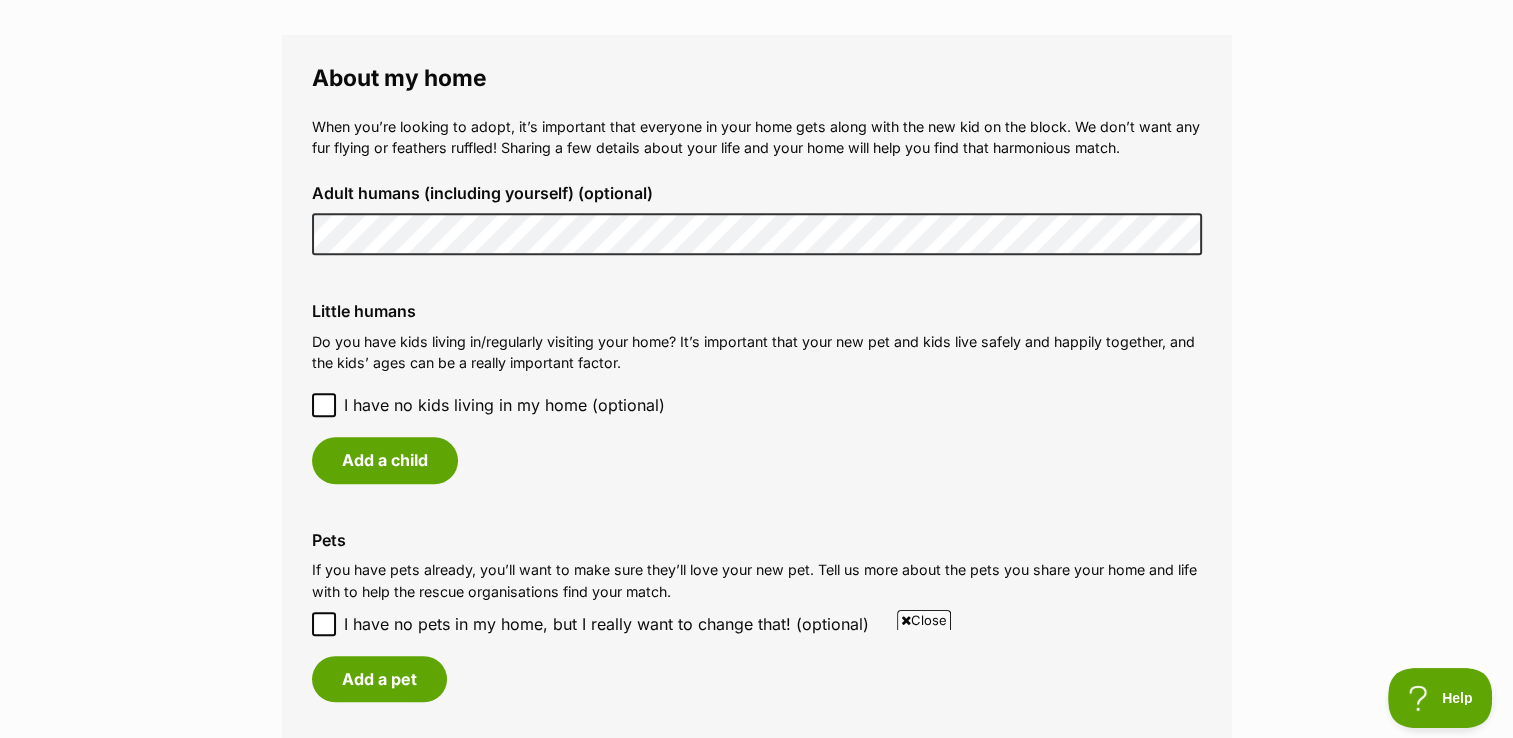 click 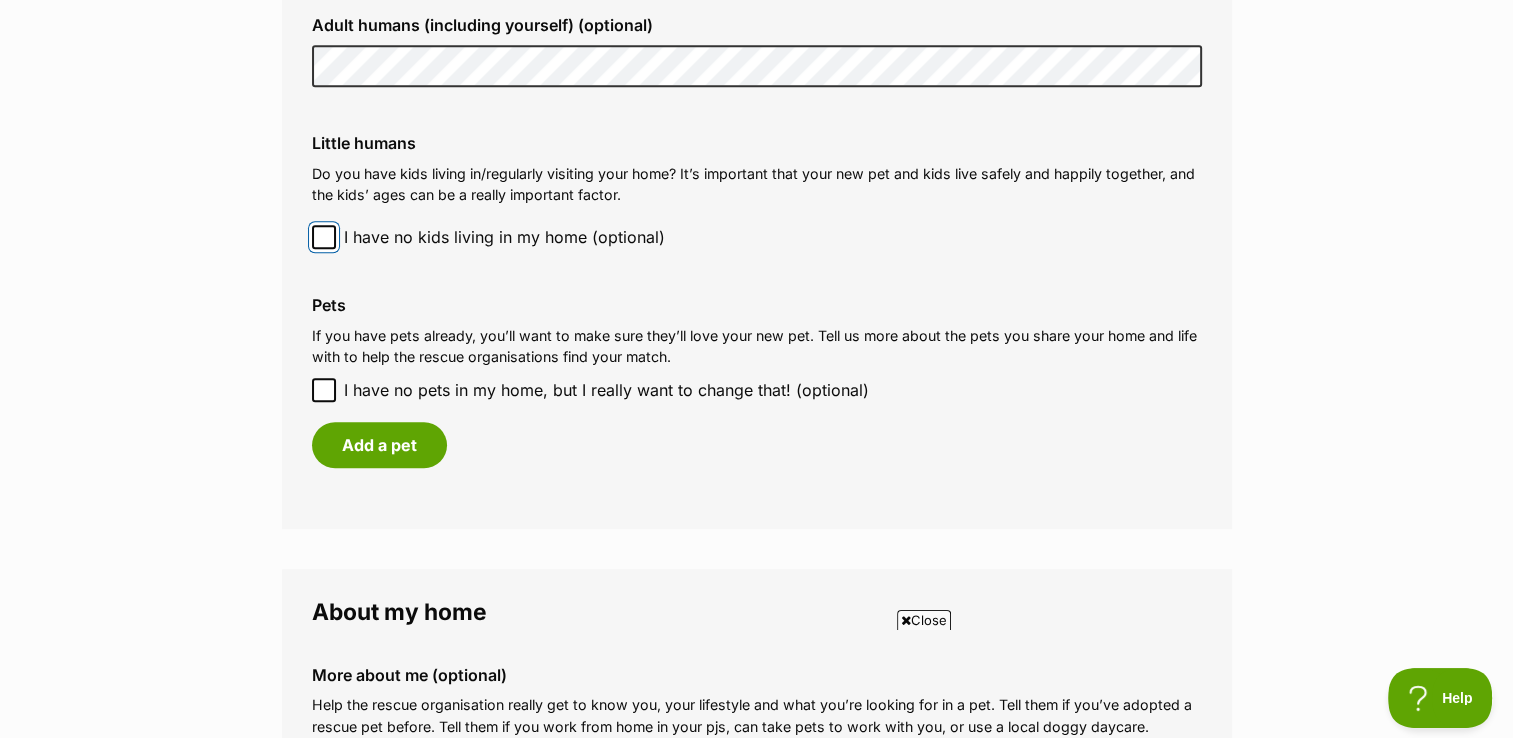 scroll, scrollTop: 1618, scrollLeft: 0, axis: vertical 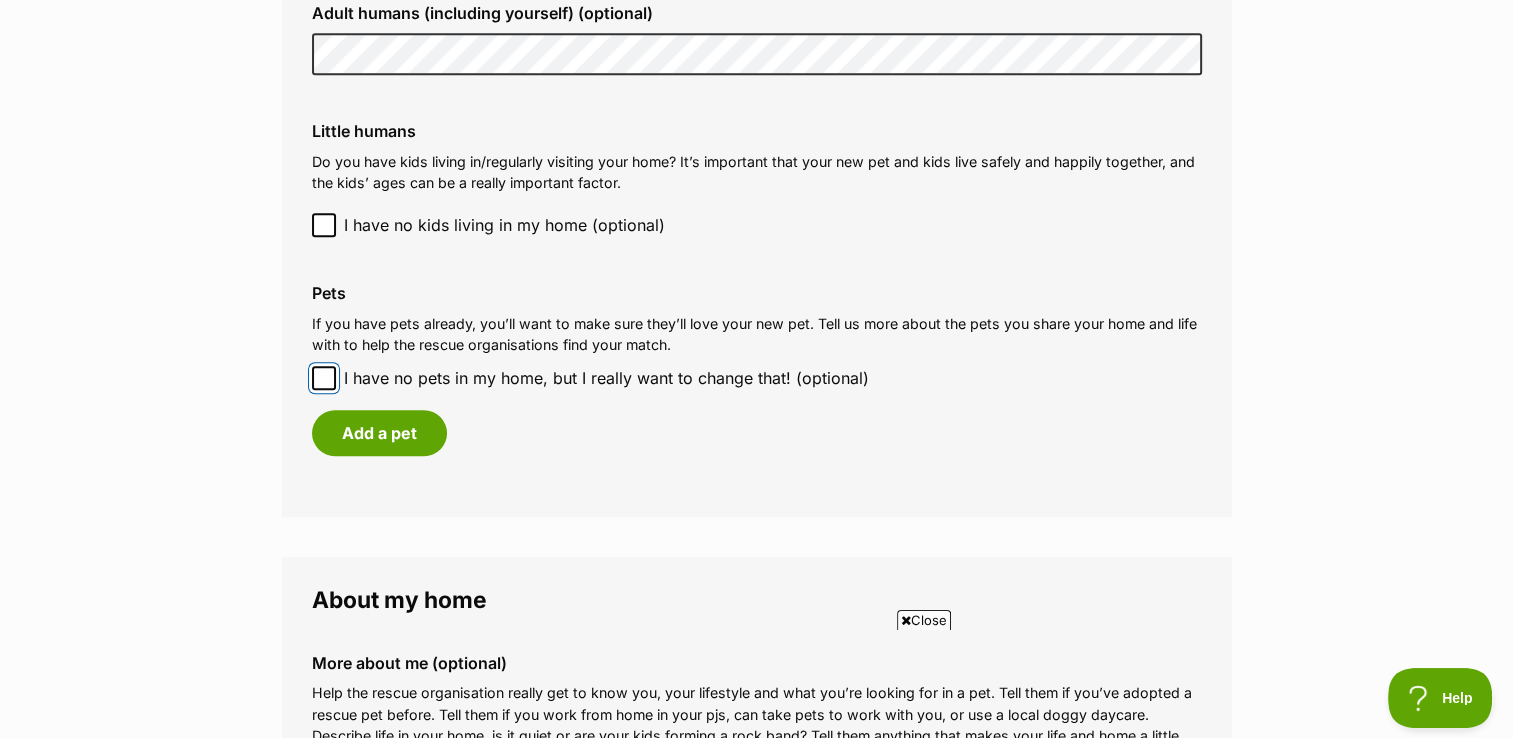 click on "I have no pets in my home, but I really want to change that! (optional)" at bounding box center [324, 378] 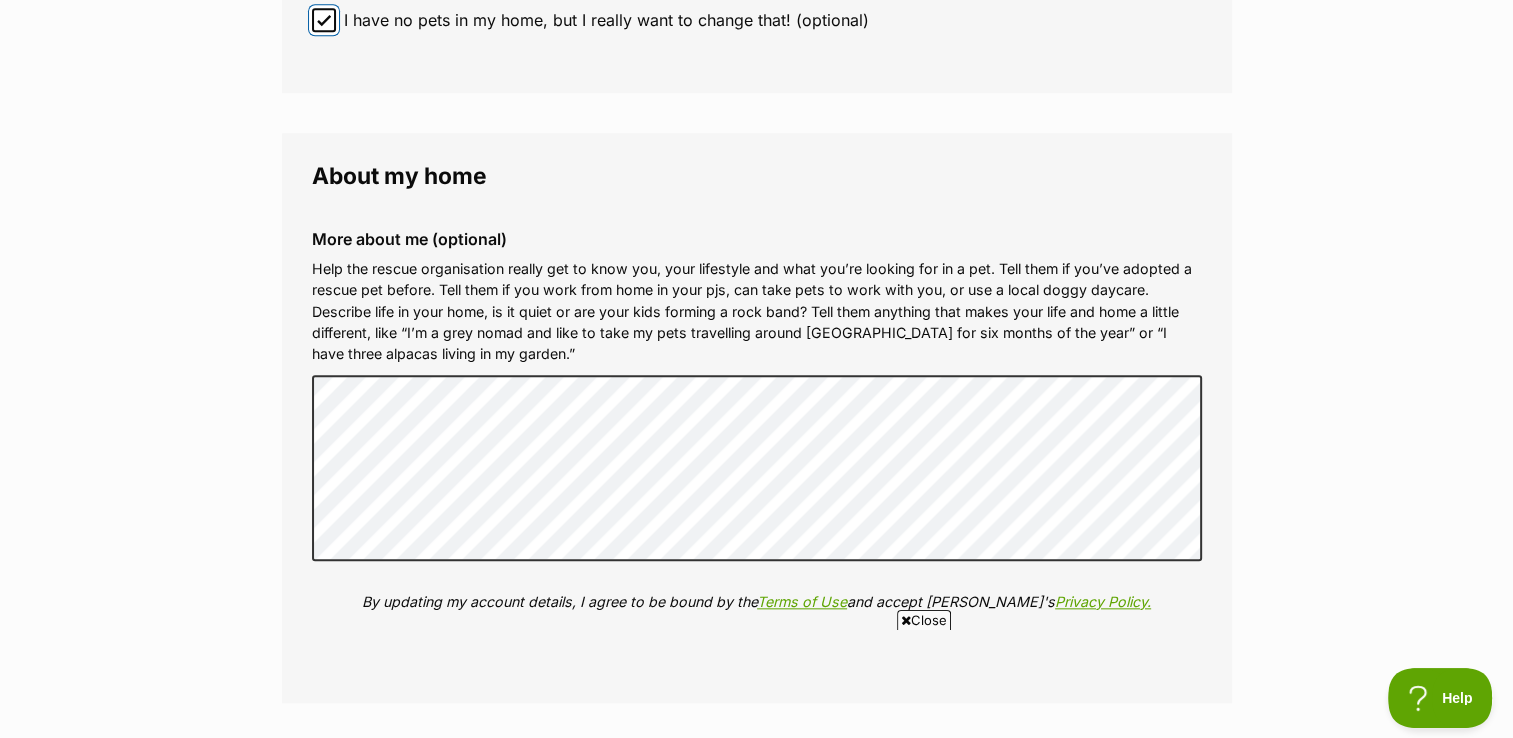scroll, scrollTop: 2020, scrollLeft: 0, axis: vertical 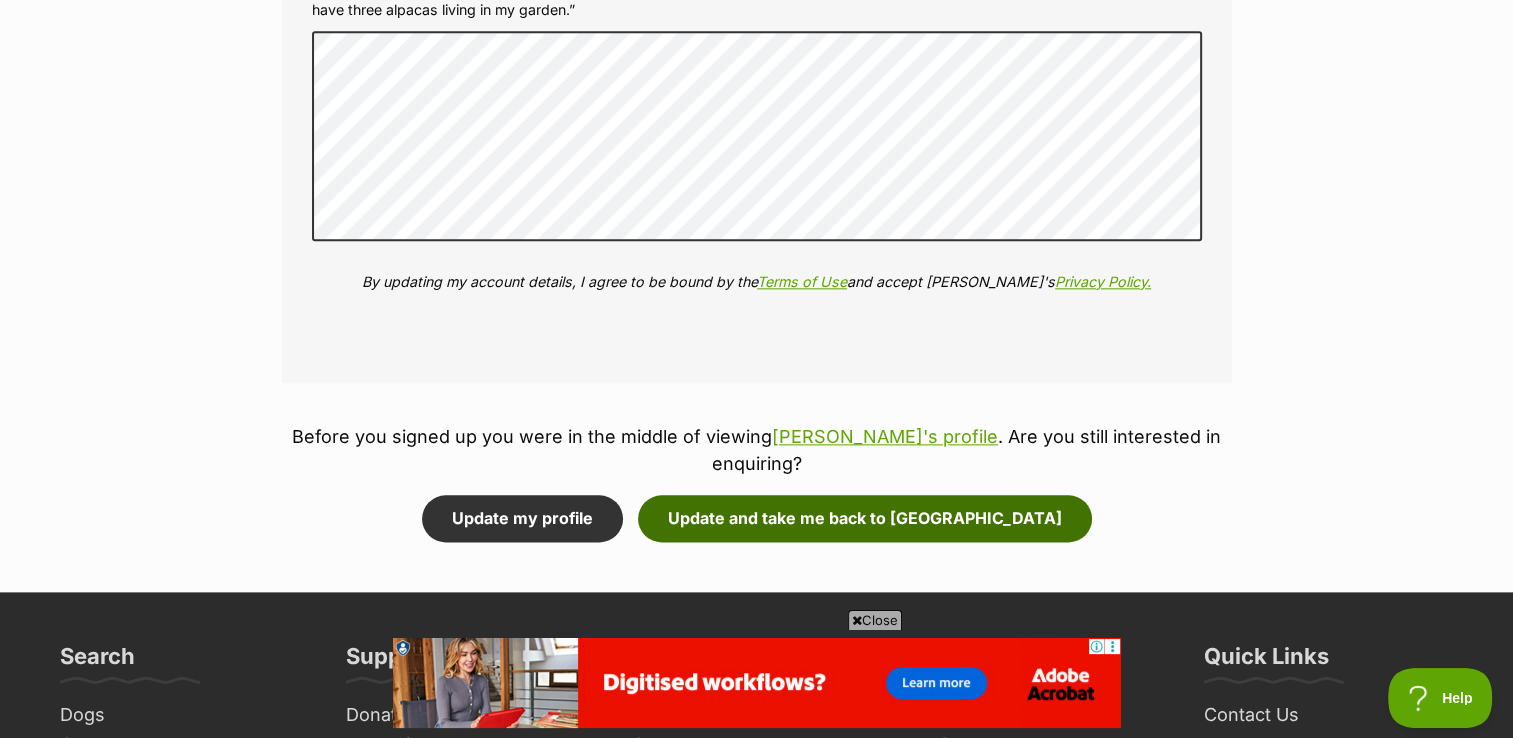 click on "Update and take me back to Tycoco" at bounding box center [865, 518] 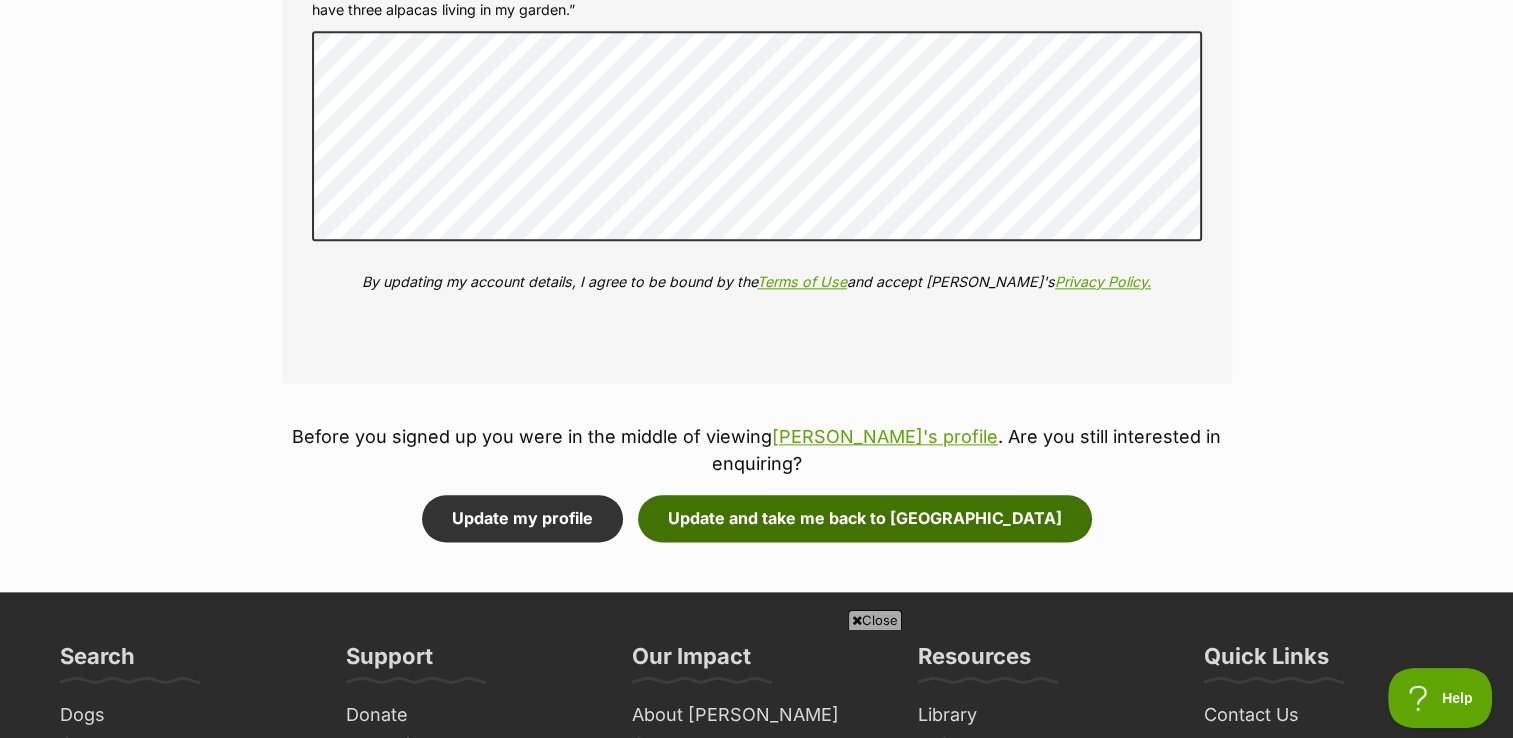 scroll, scrollTop: 0, scrollLeft: 0, axis: both 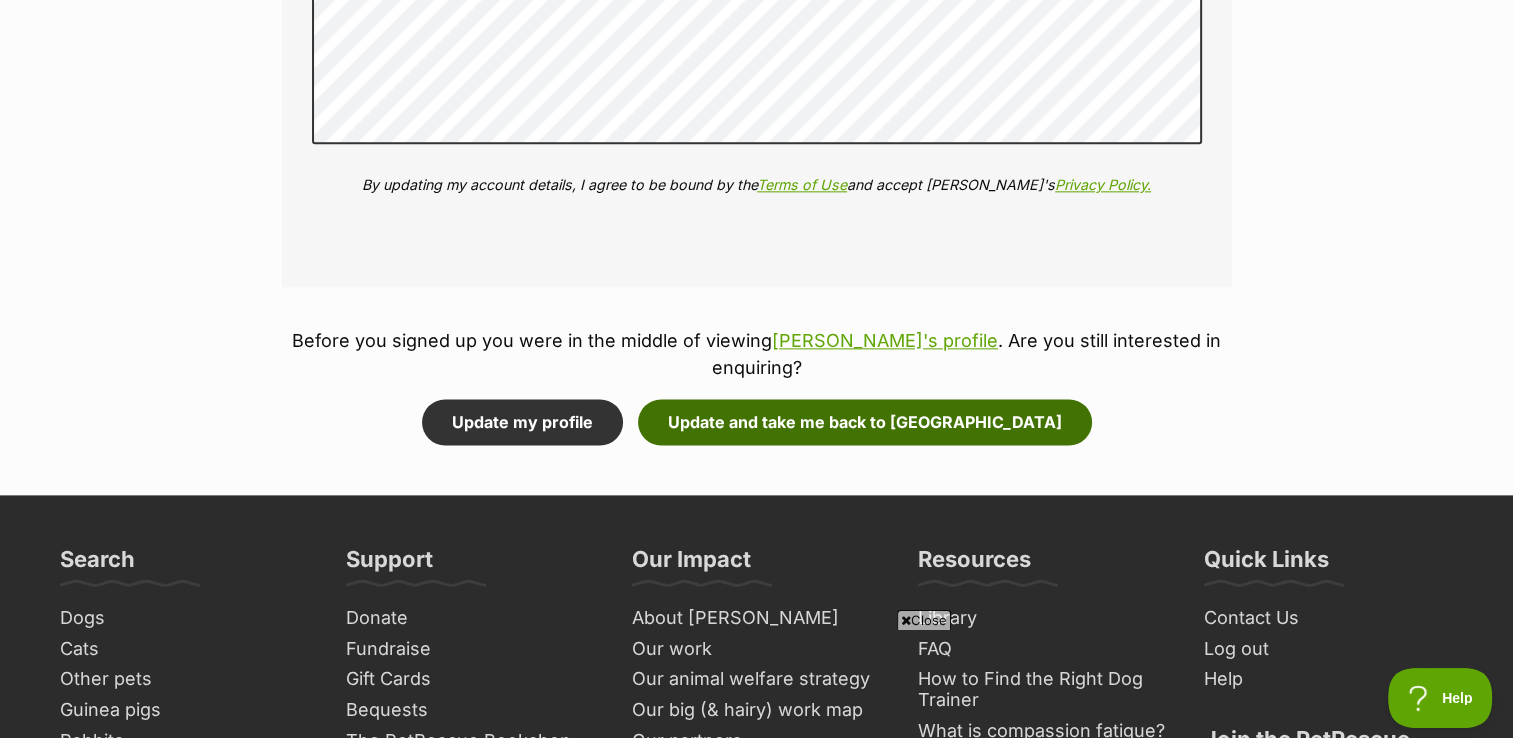 click on "Update and take me back to Tycoco" at bounding box center (865, 422) 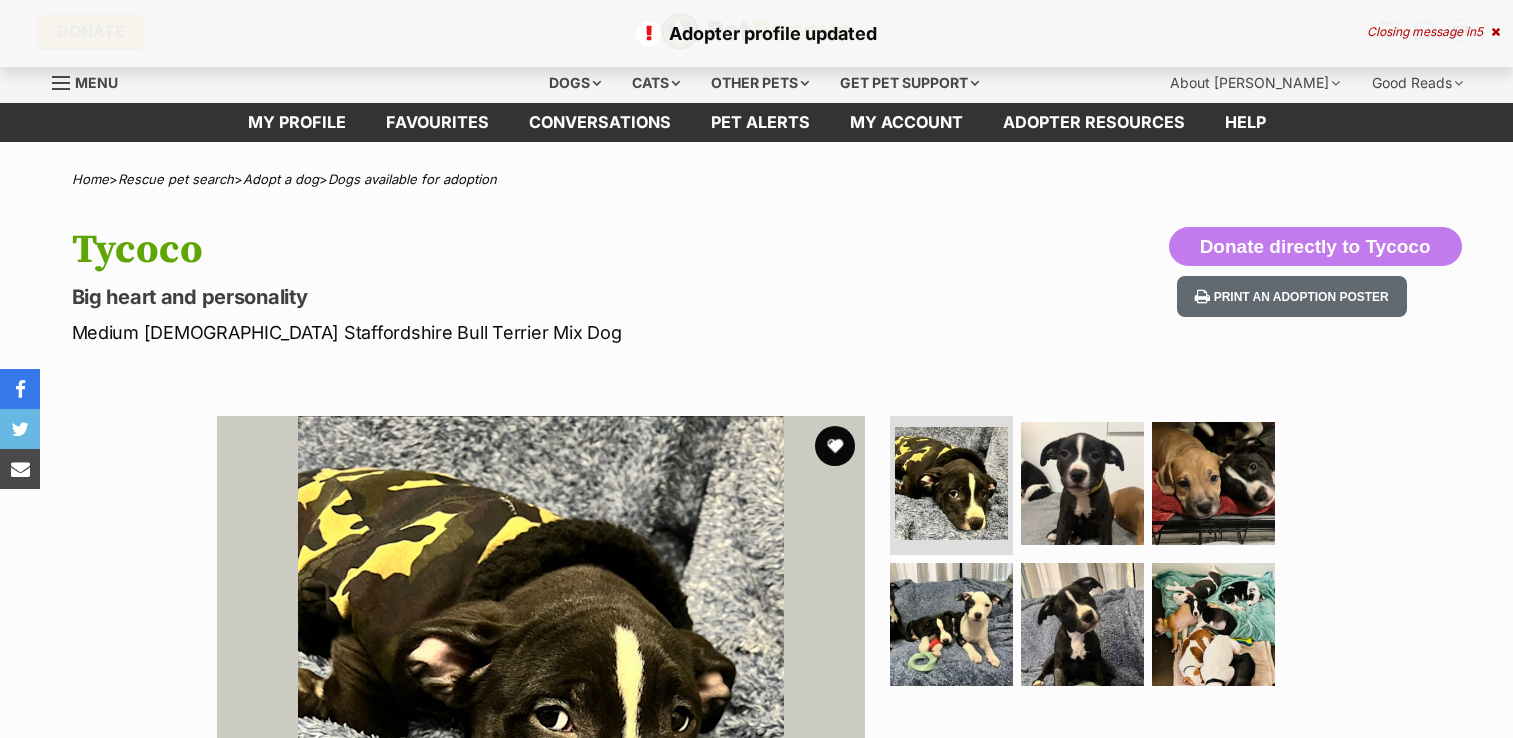 scroll, scrollTop: 0, scrollLeft: 0, axis: both 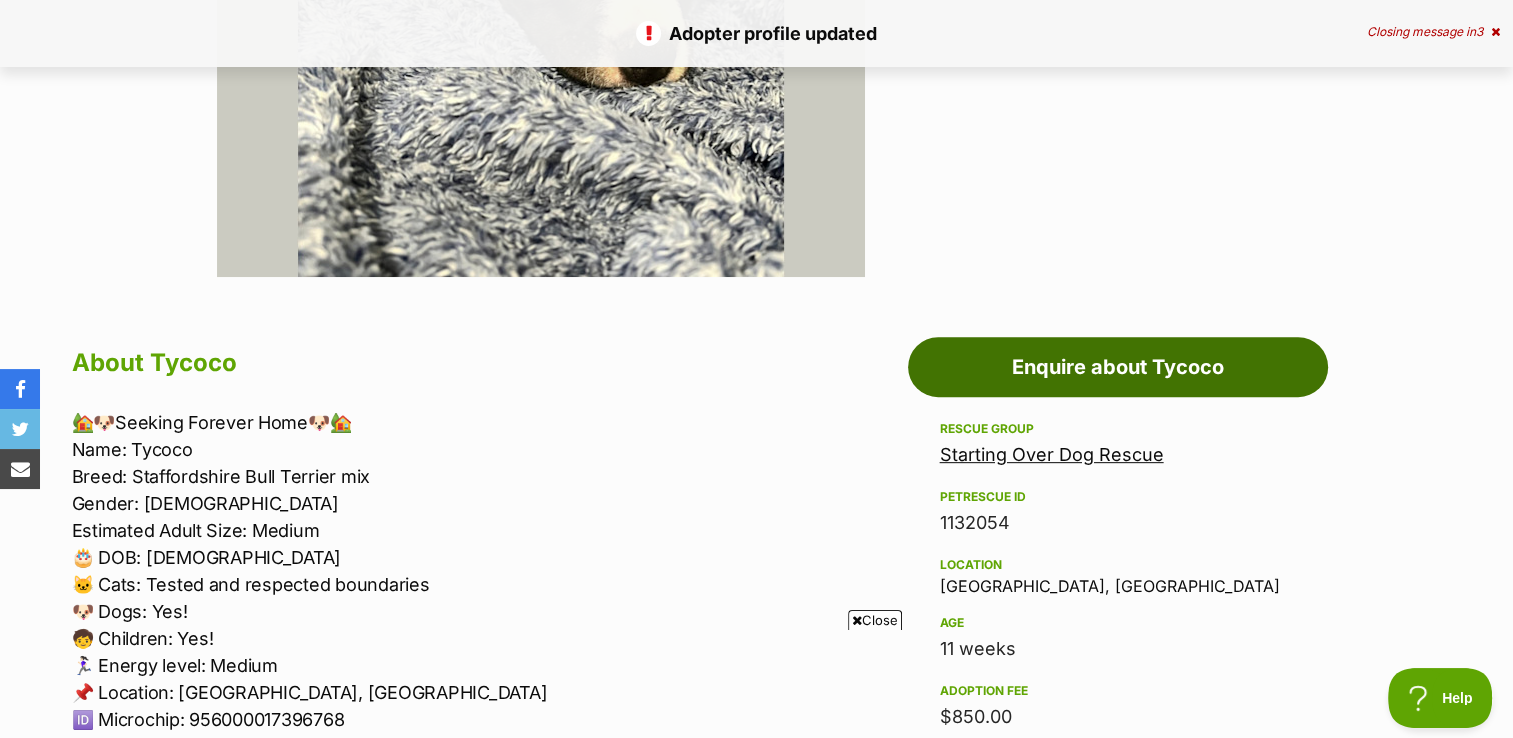click on "Enquire about Tycoco" at bounding box center [1118, 367] 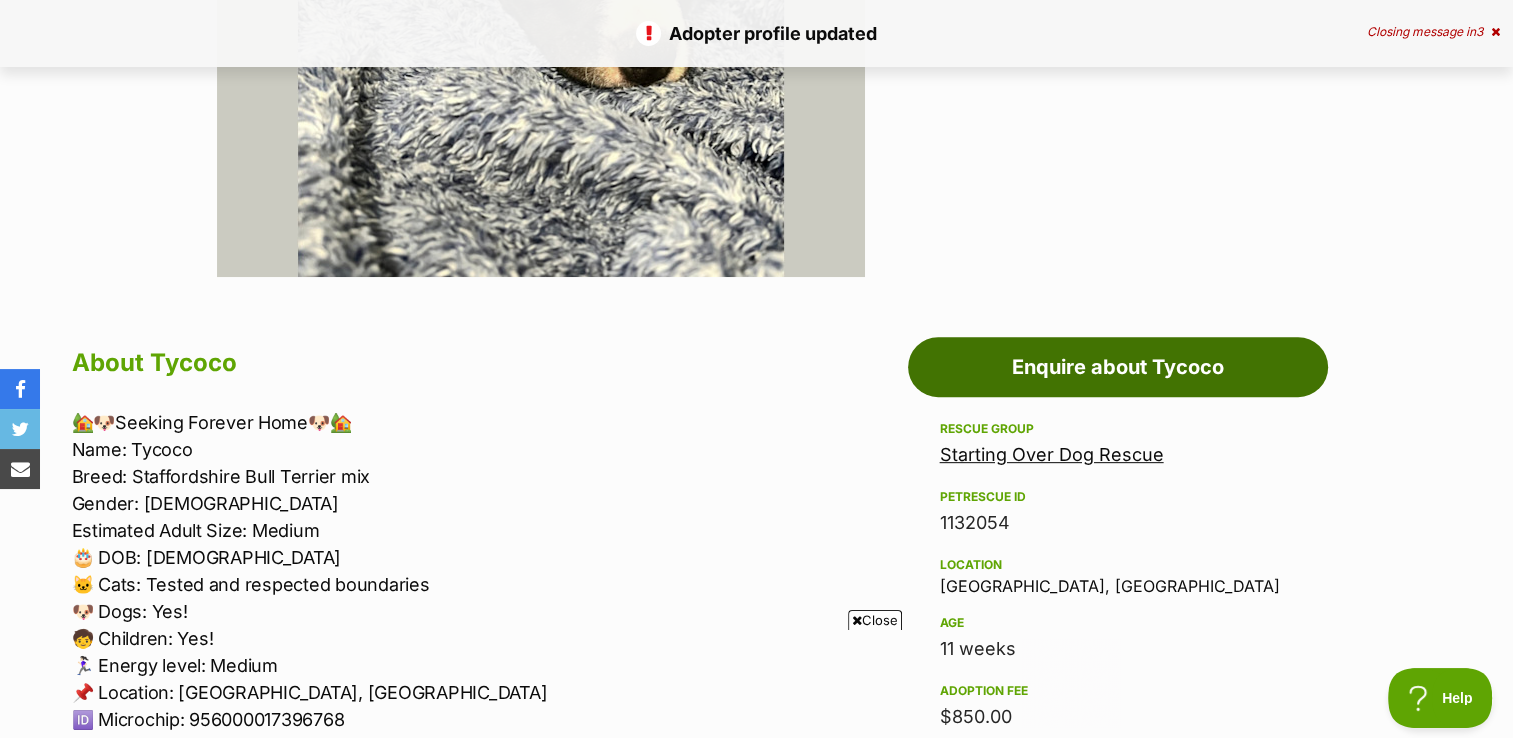 scroll, scrollTop: 0, scrollLeft: 0, axis: both 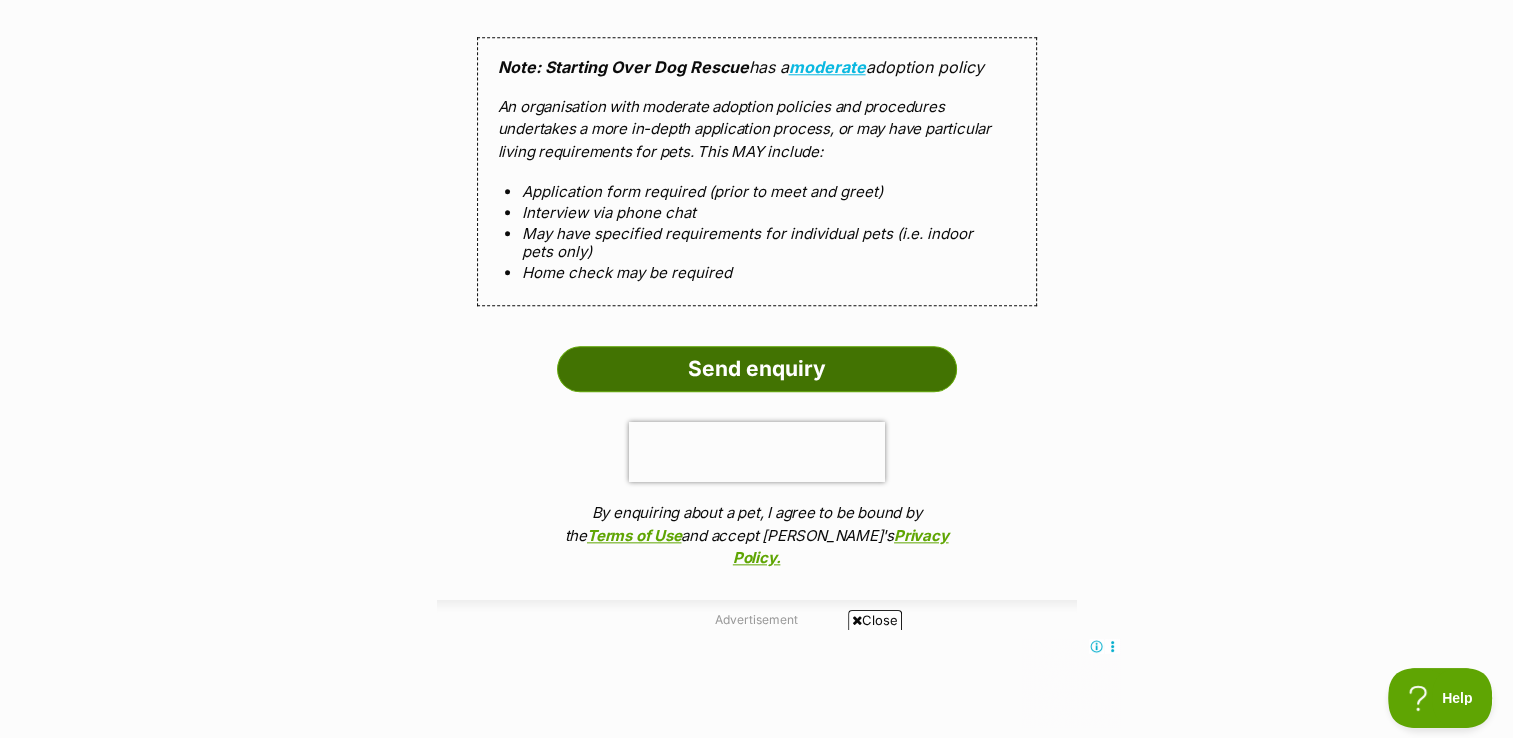 click on "Send enquiry" at bounding box center (757, 369) 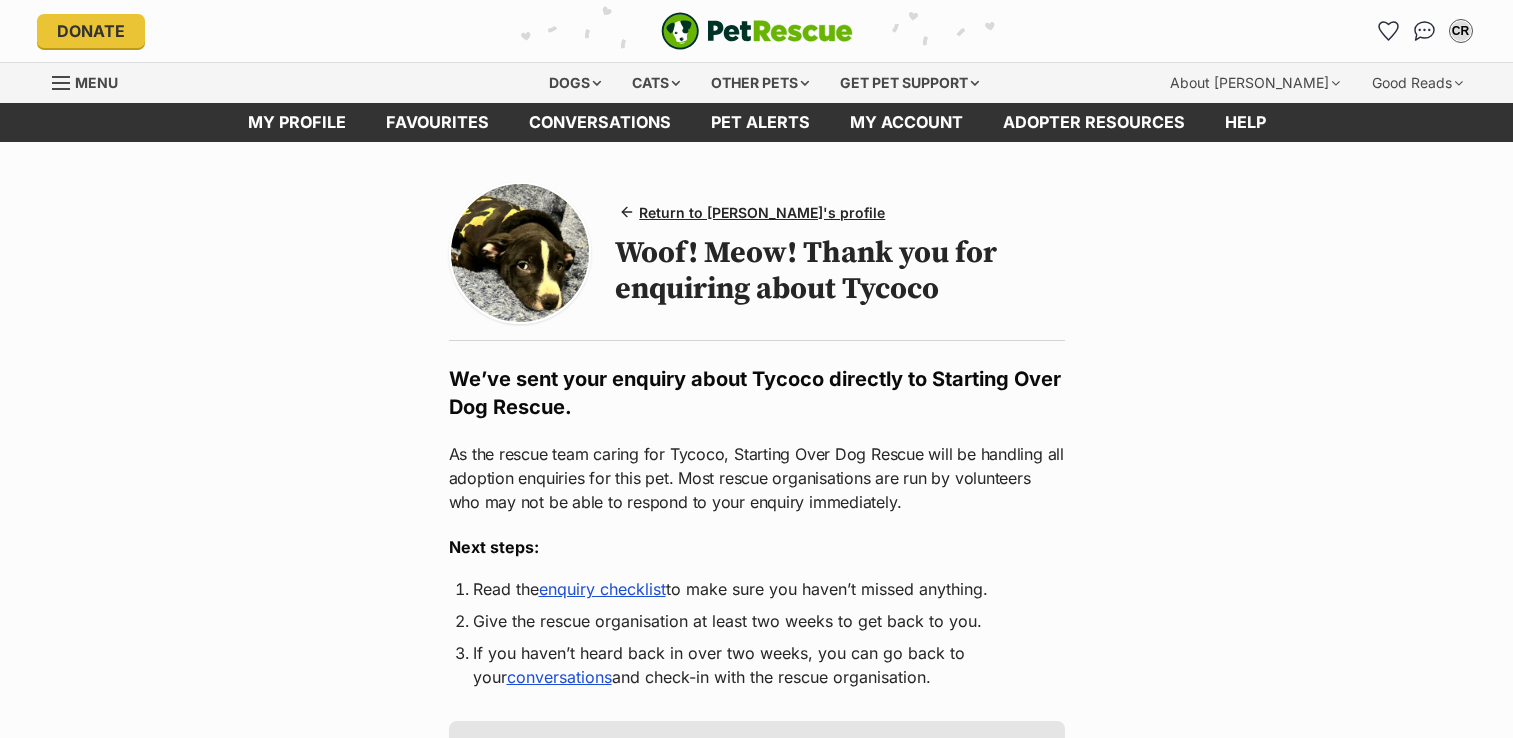 scroll, scrollTop: 0, scrollLeft: 0, axis: both 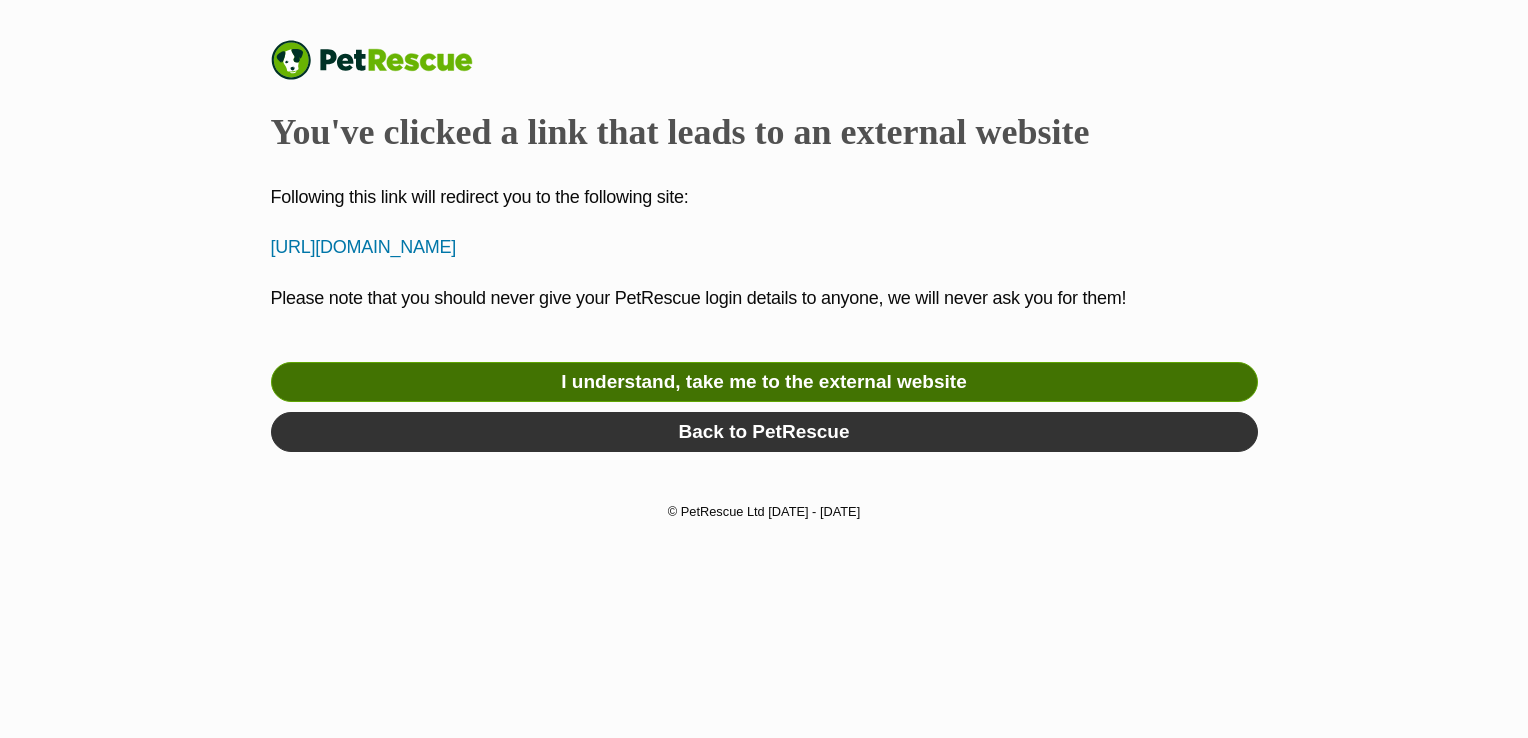 click on "I understand, take me to the external website" at bounding box center [764, 382] 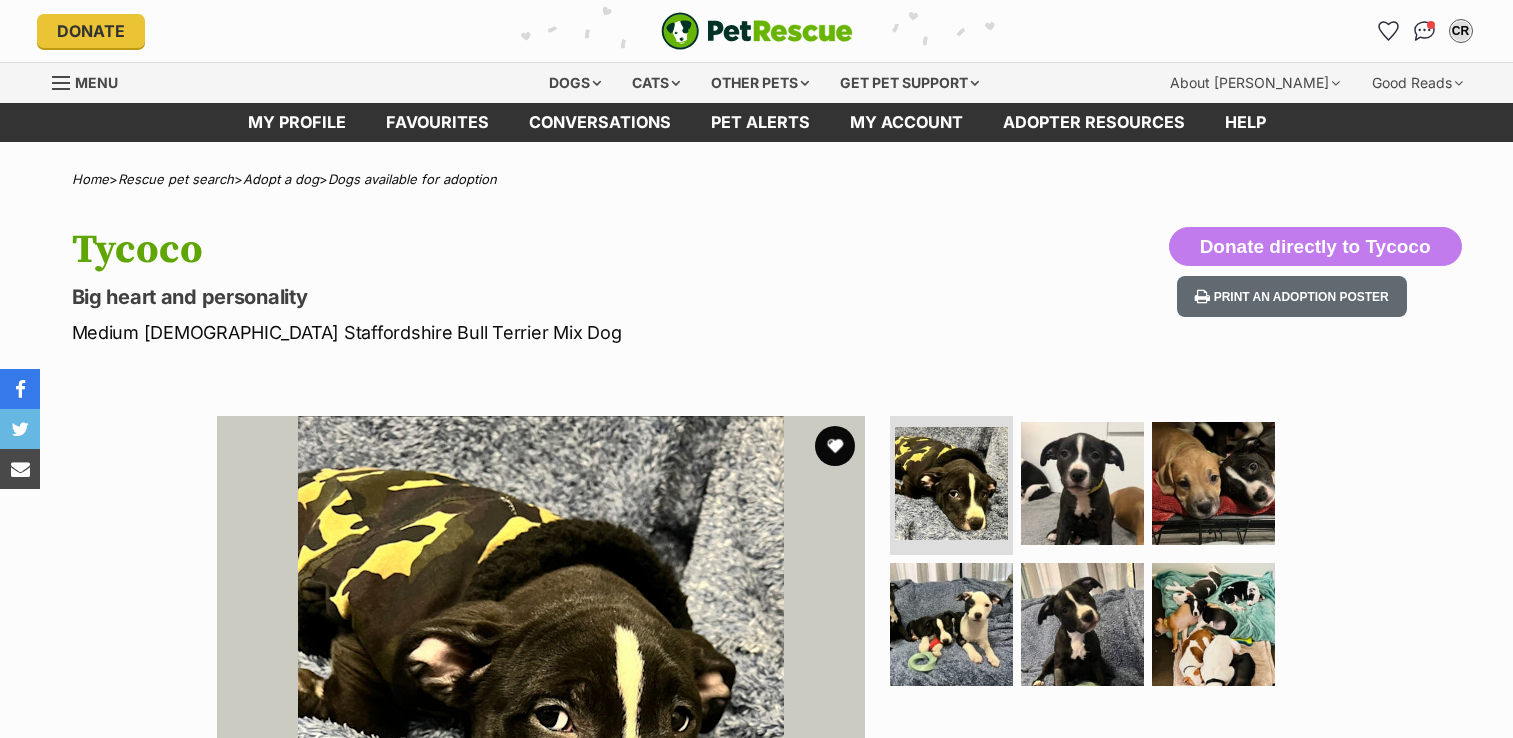 scroll, scrollTop: 0, scrollLeft: 0, axis: both 